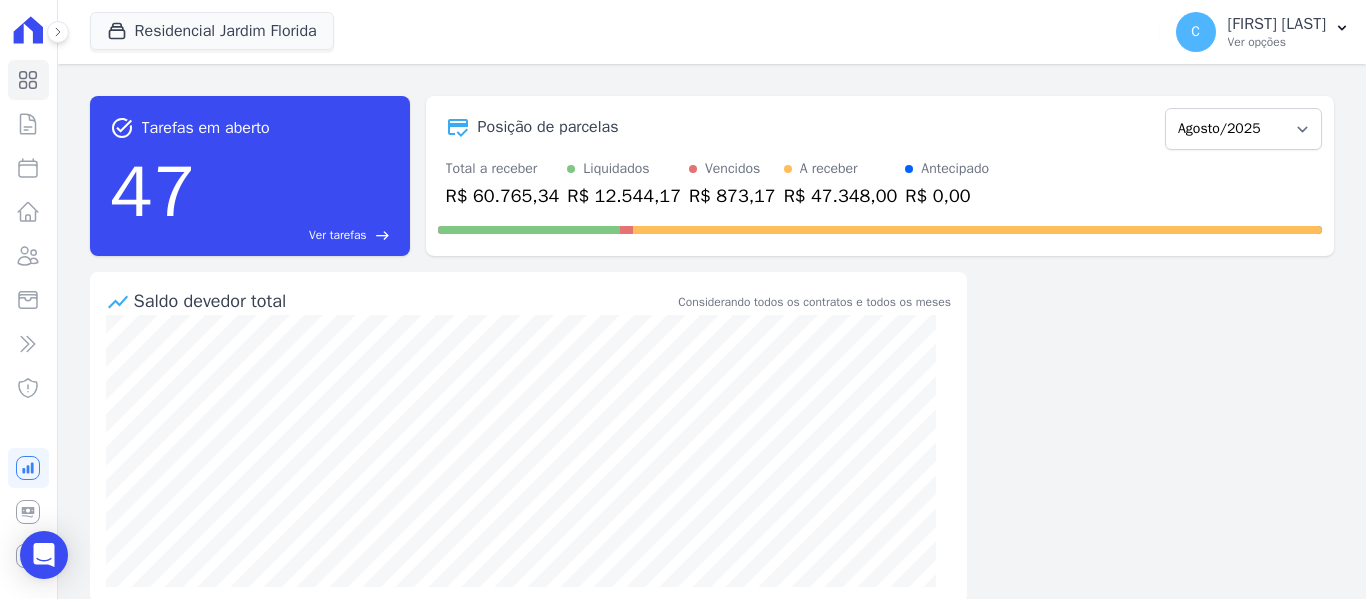 scroll, scrollTop: 0, scrollLeft: 0, axis: both 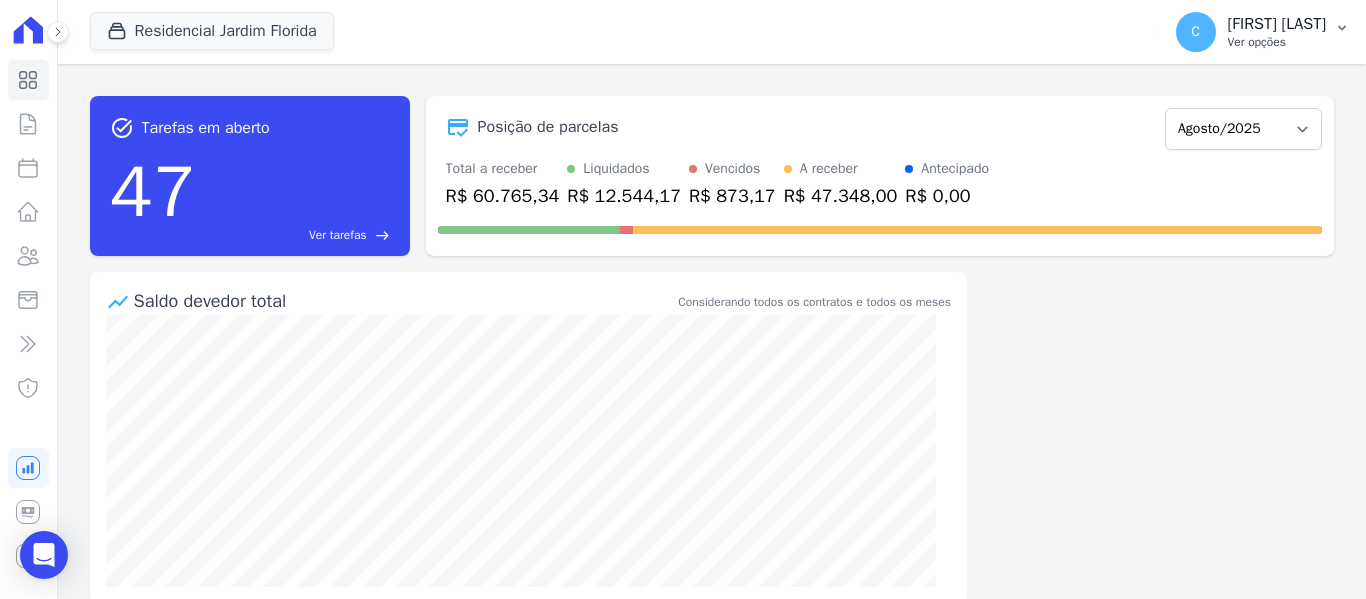 click on "C
[FIRST] [LAST]
Ver opções" at bounding box center (1263, 32) 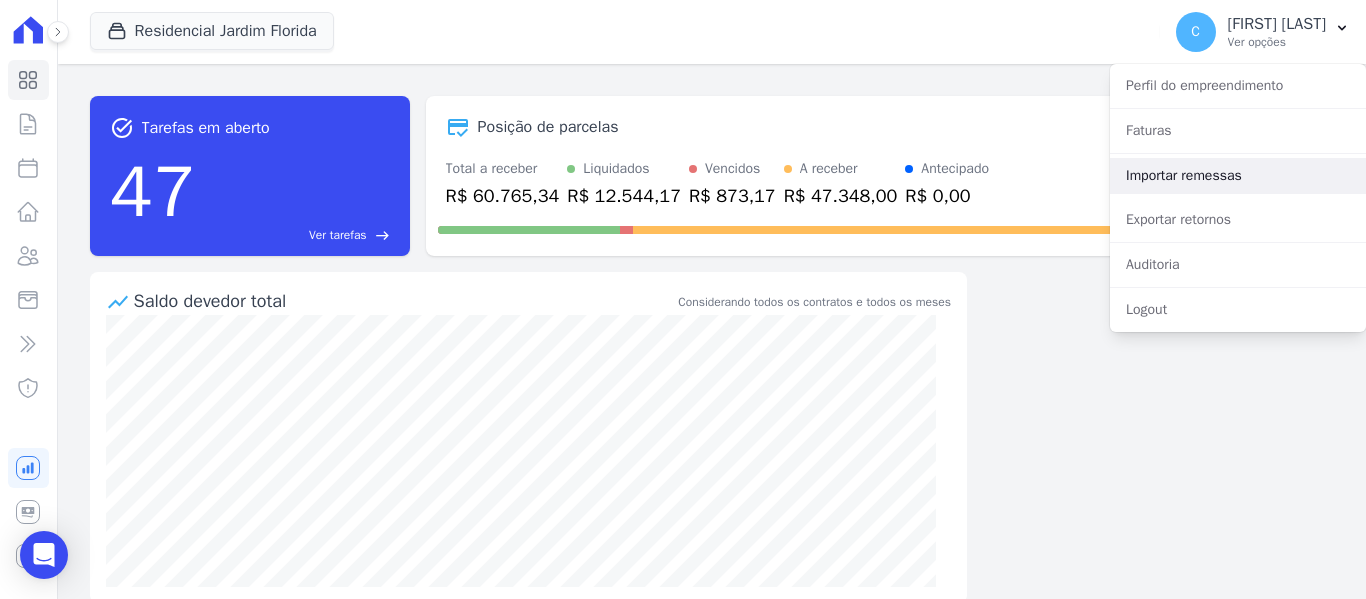 click on "Importar remessas" at bounding box center [1238, 176] 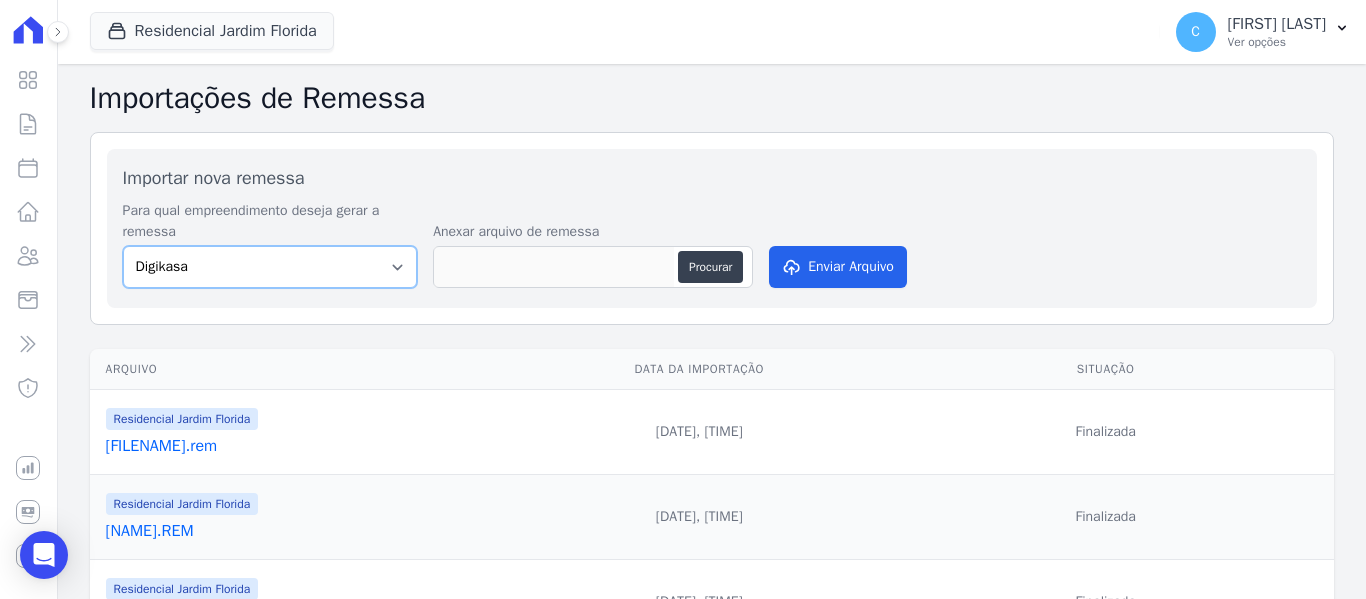 click on "Digikasa
Ecovip Empreendimento
Ghara Vila Angorá
Residencial Jardim Florida" at bounding box center (270, 267) 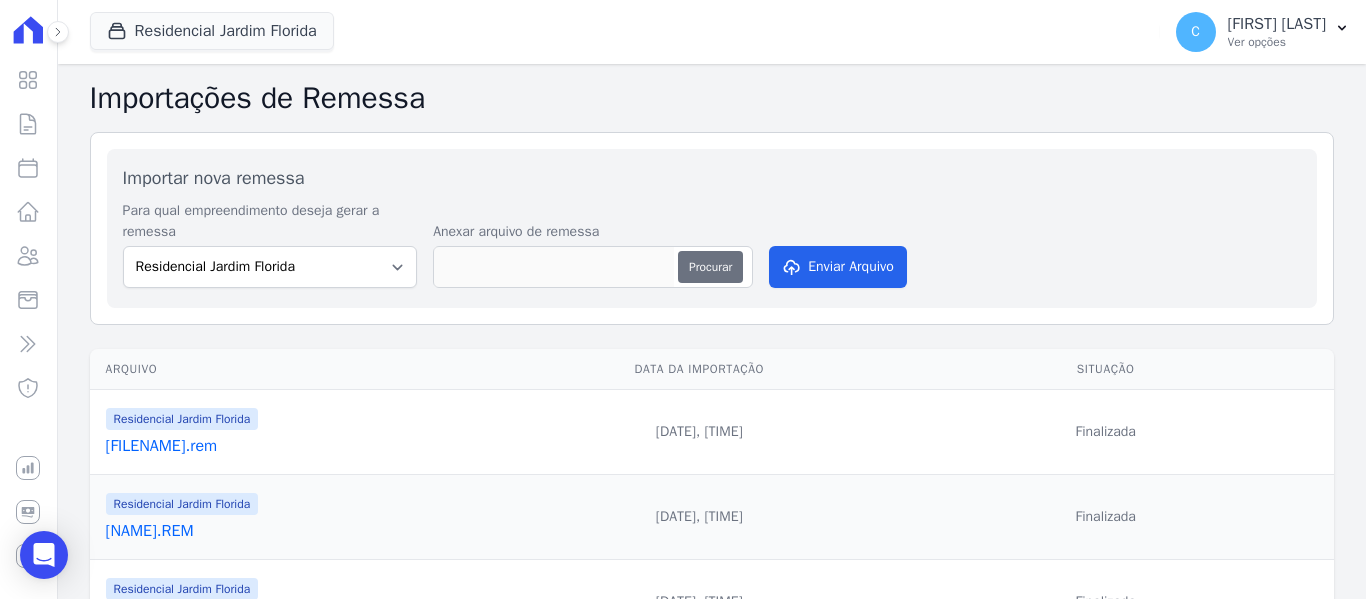 click on "Procurar" at bounding box center (710, 267) 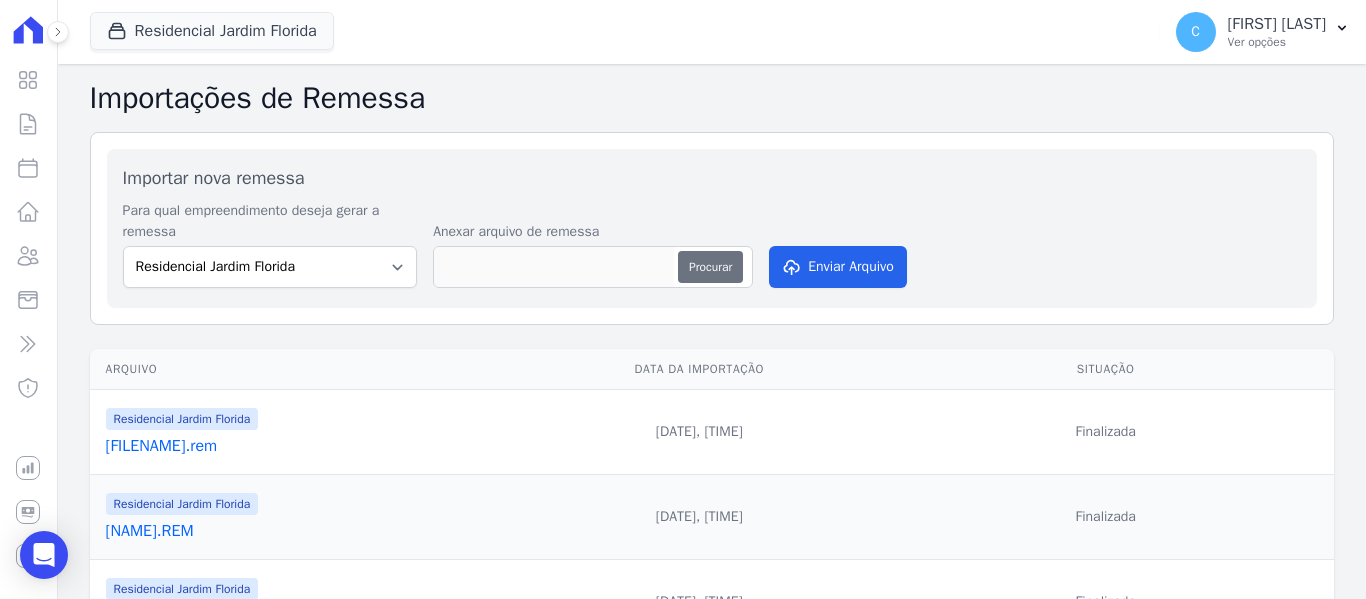 type on "[FILENAME].rem" 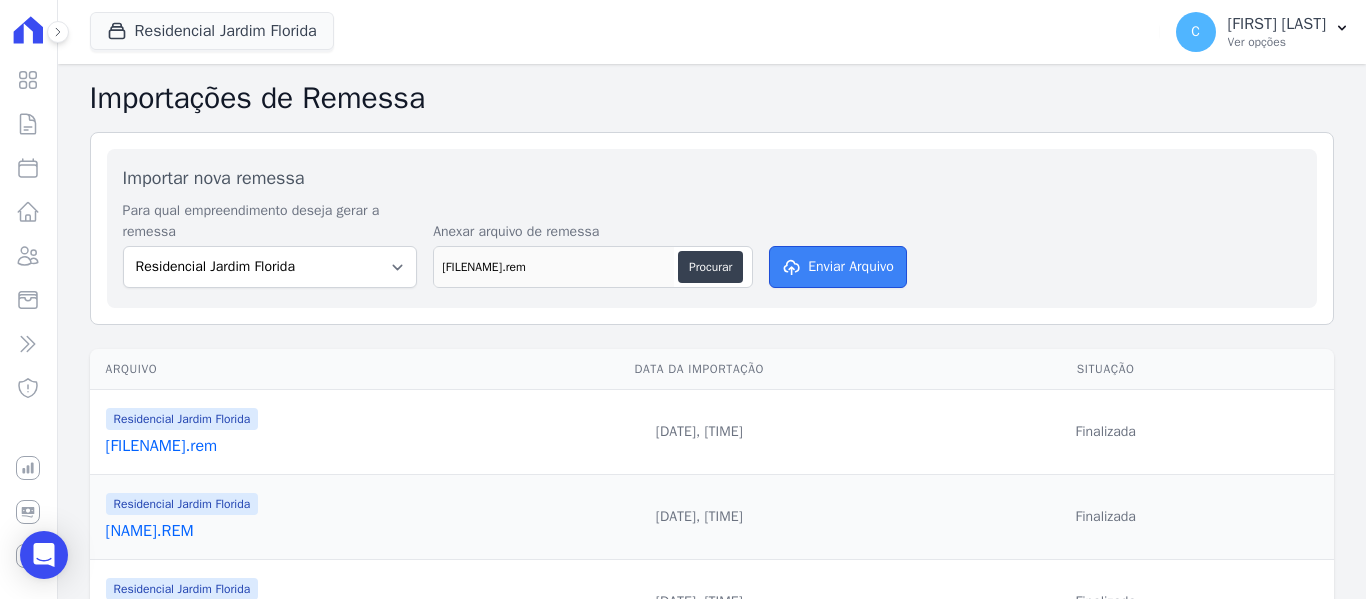 click on "Enviar Arquivo" at bounding box center [838, 267] 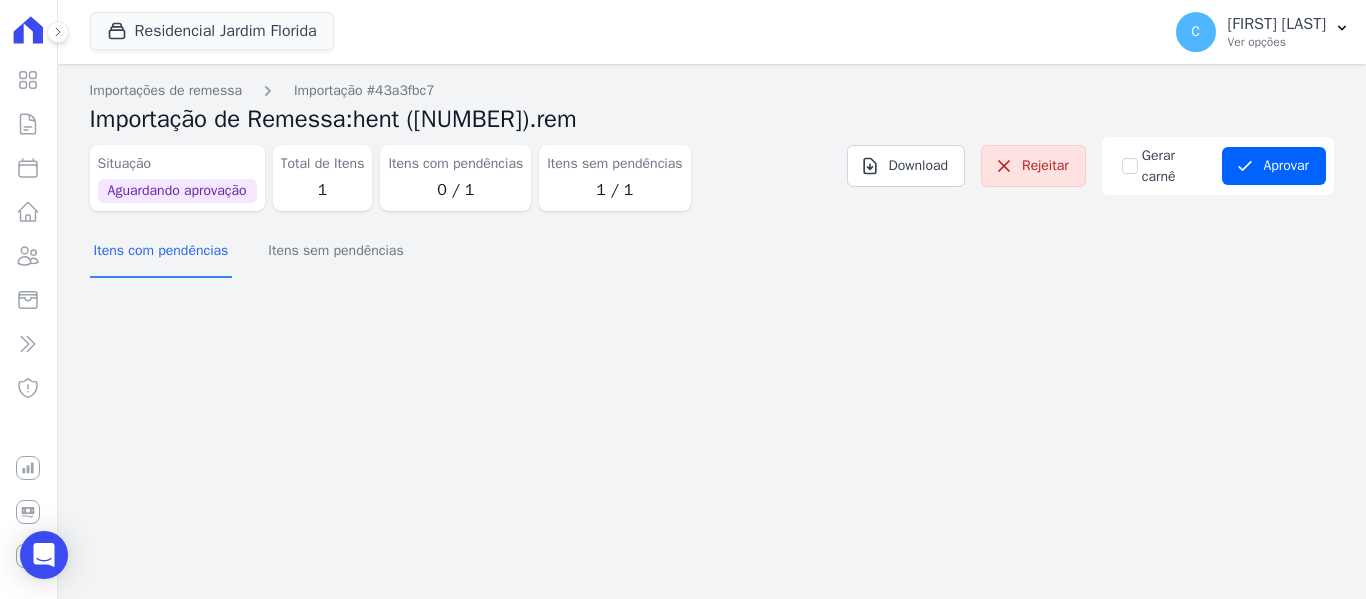 scroll, scrollTop: 0, scrollLeft: 0, axis: both 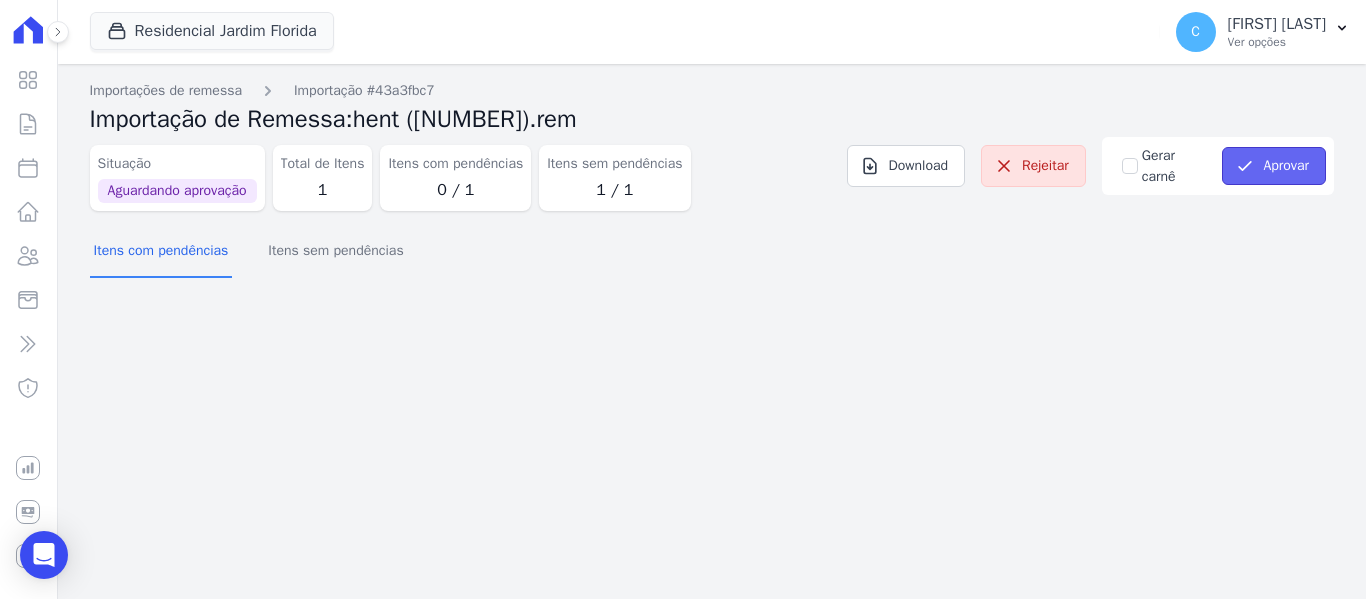 click on "Aprovar" at bounding box center [1274, 166] 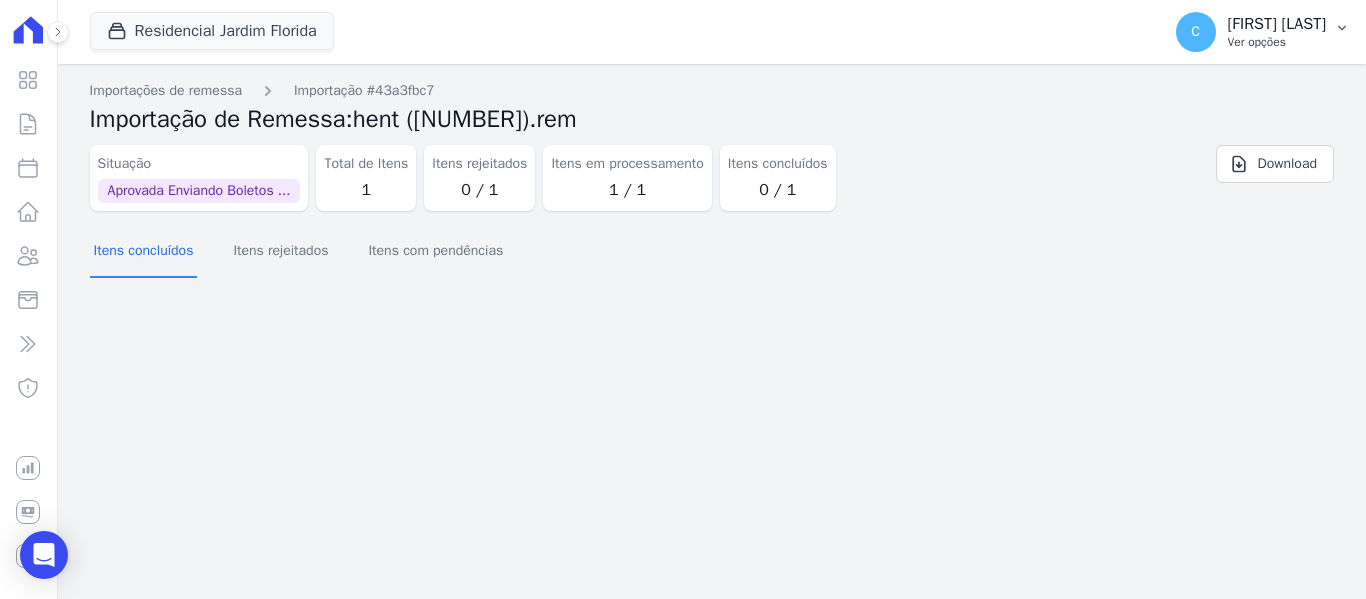 click on "Ver opções" at bounding box center [1277, 42] 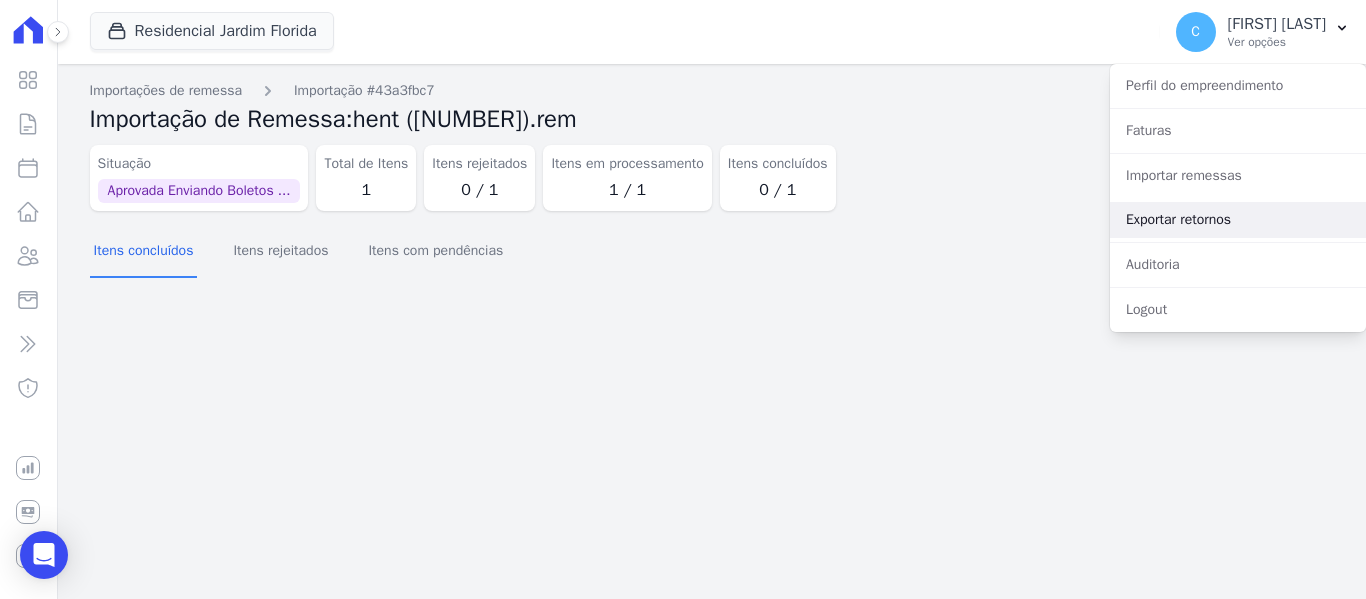 click on "Exportar retornos" at bounding box center [1238, 220] 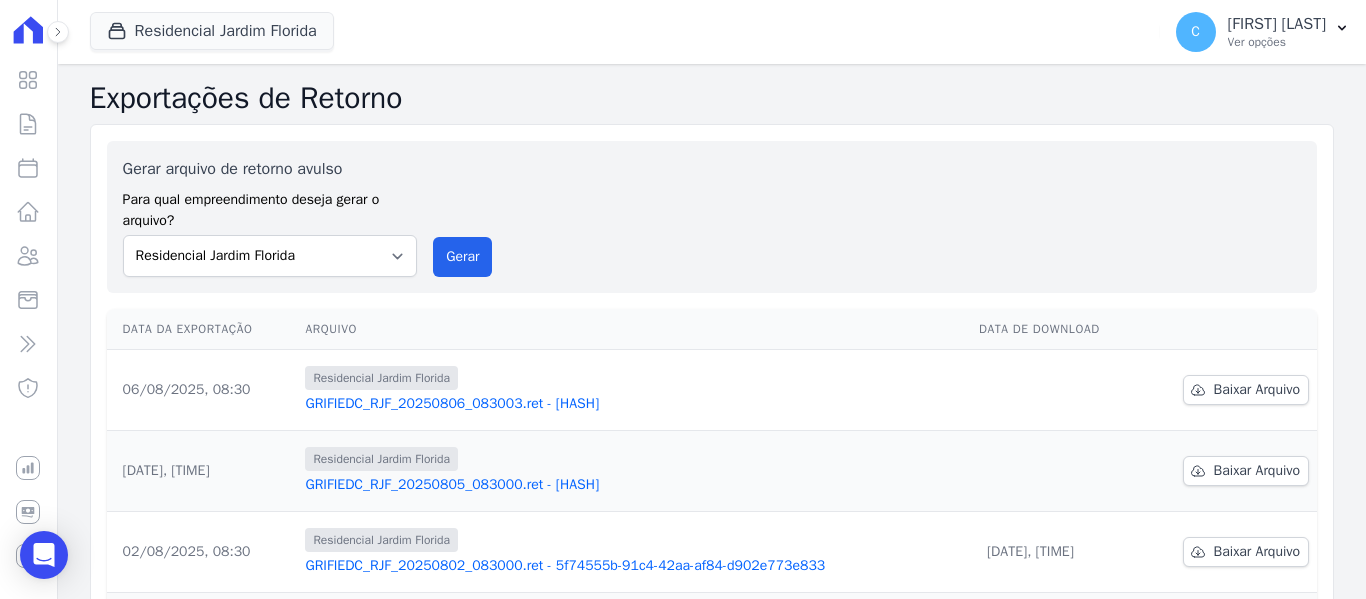scroll, scrollTop: 100, scrollLeft: 0, axis: vertical 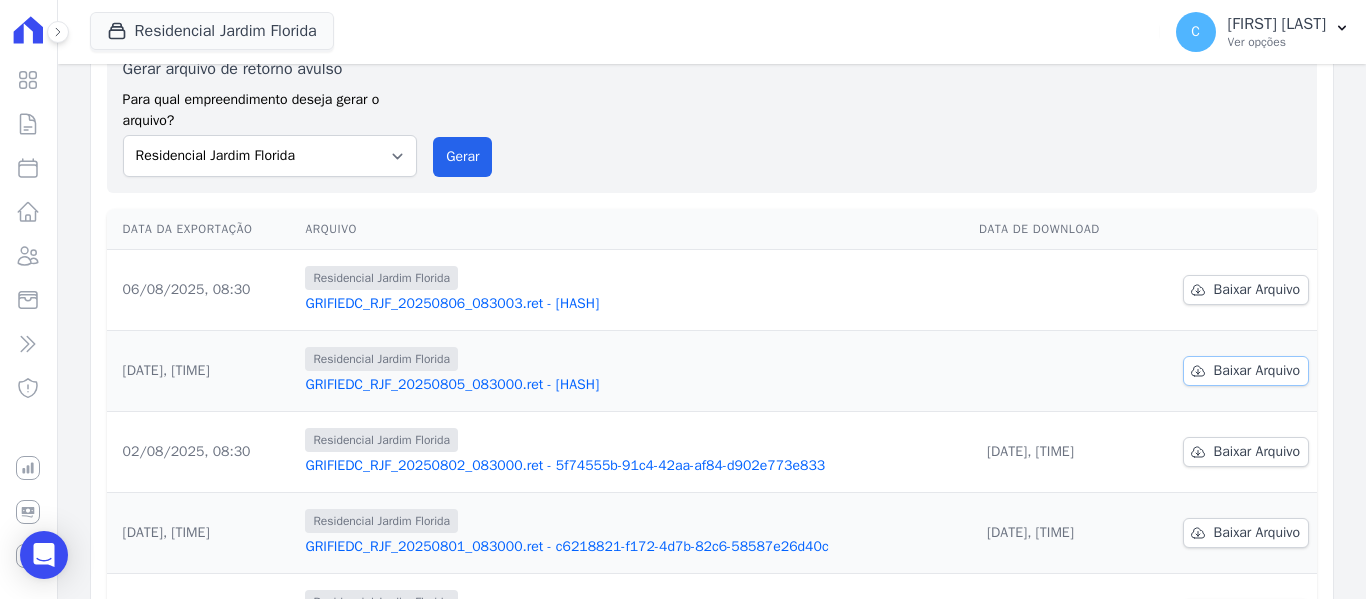 click on "Baixar Arquivo" at bounding box center (1246, 371) 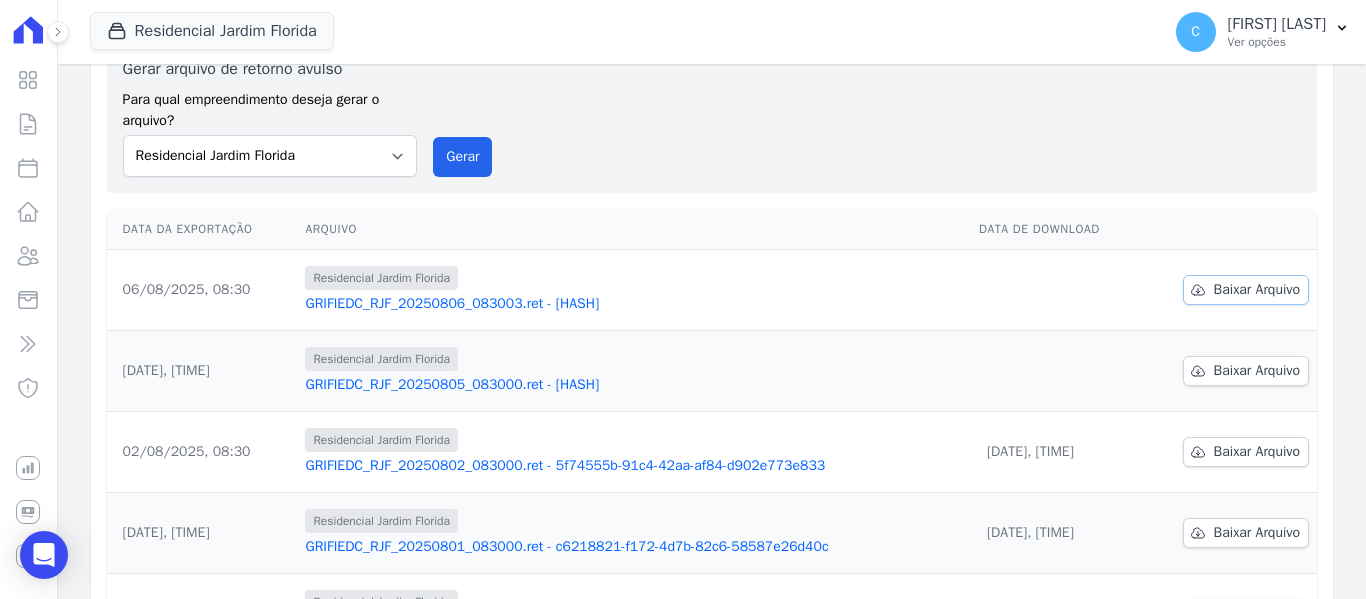 drag, startPoint x: 1259, startPoint y: 288, endPoint x: 1243, endPoint y: 295, distance: 17.464249 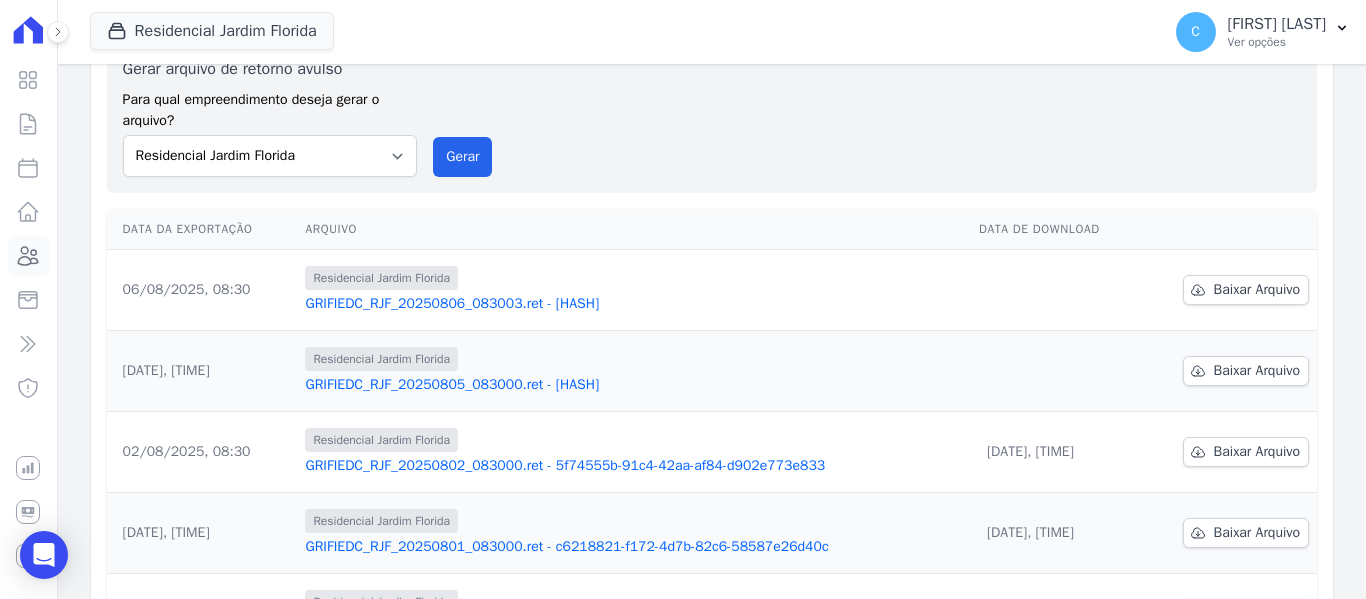 click 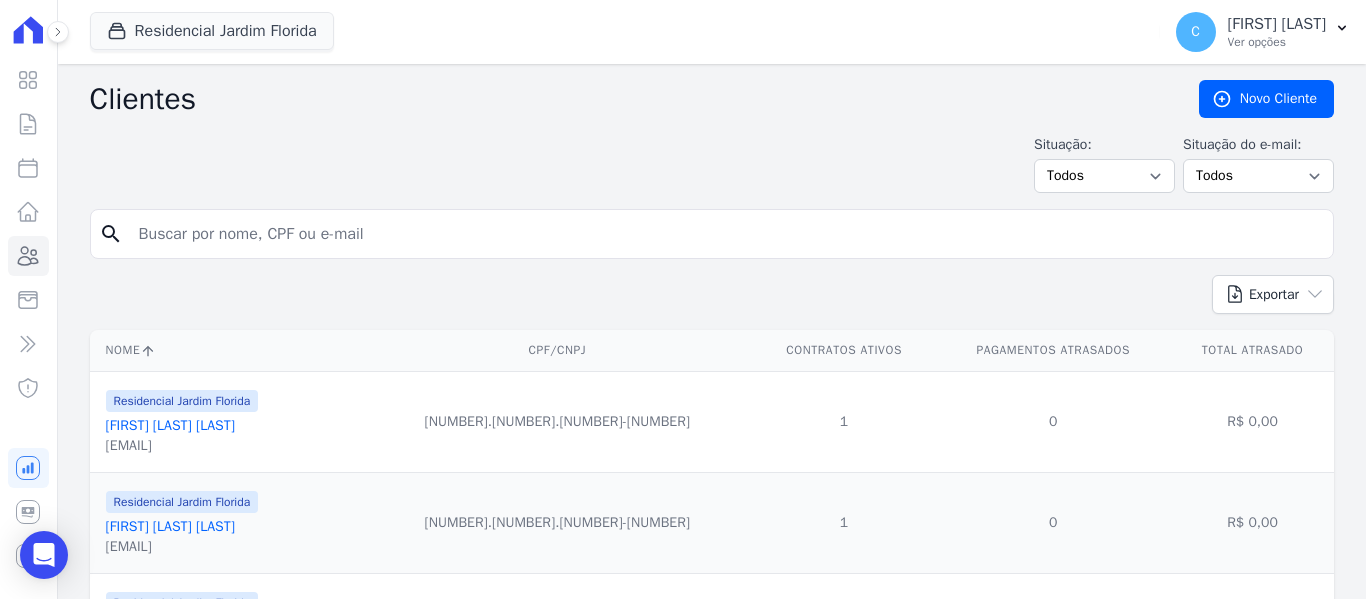 click at bounding box center (726, 234) 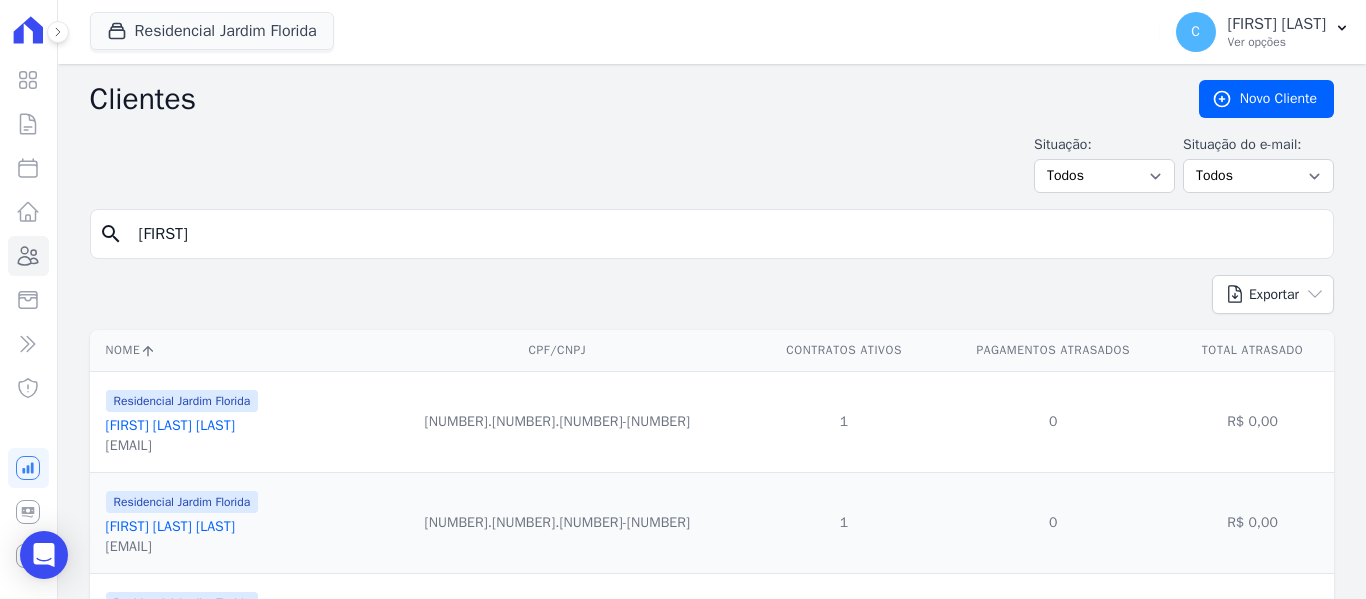 type on "[FIRST]" 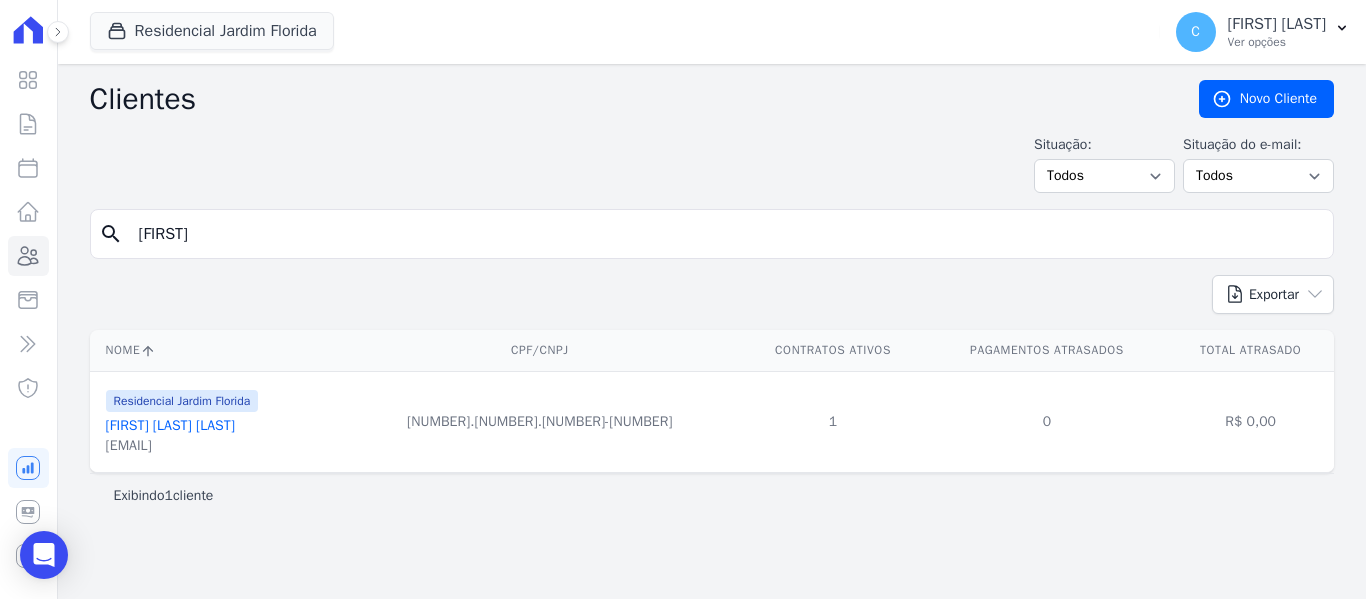 click on "[FIRST] [LAST] [LAST]" at bounding box center [170, 425] 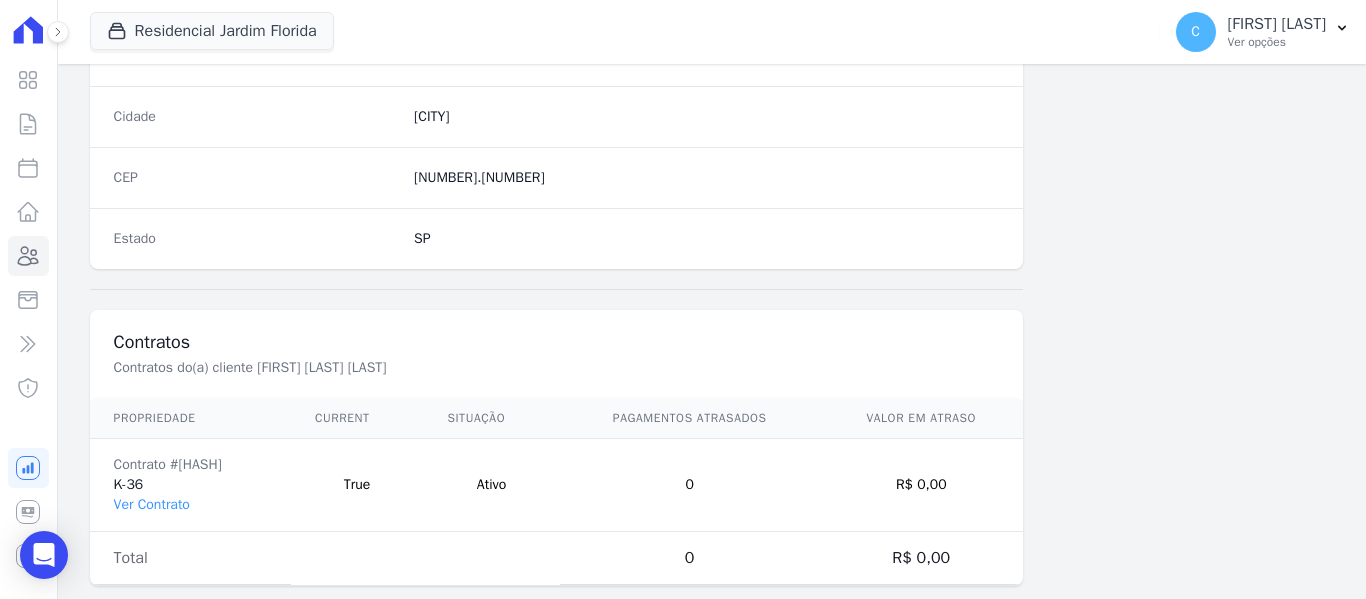 scroll, scrollTop: 1272, scrollLeft: 0, axis: vertical 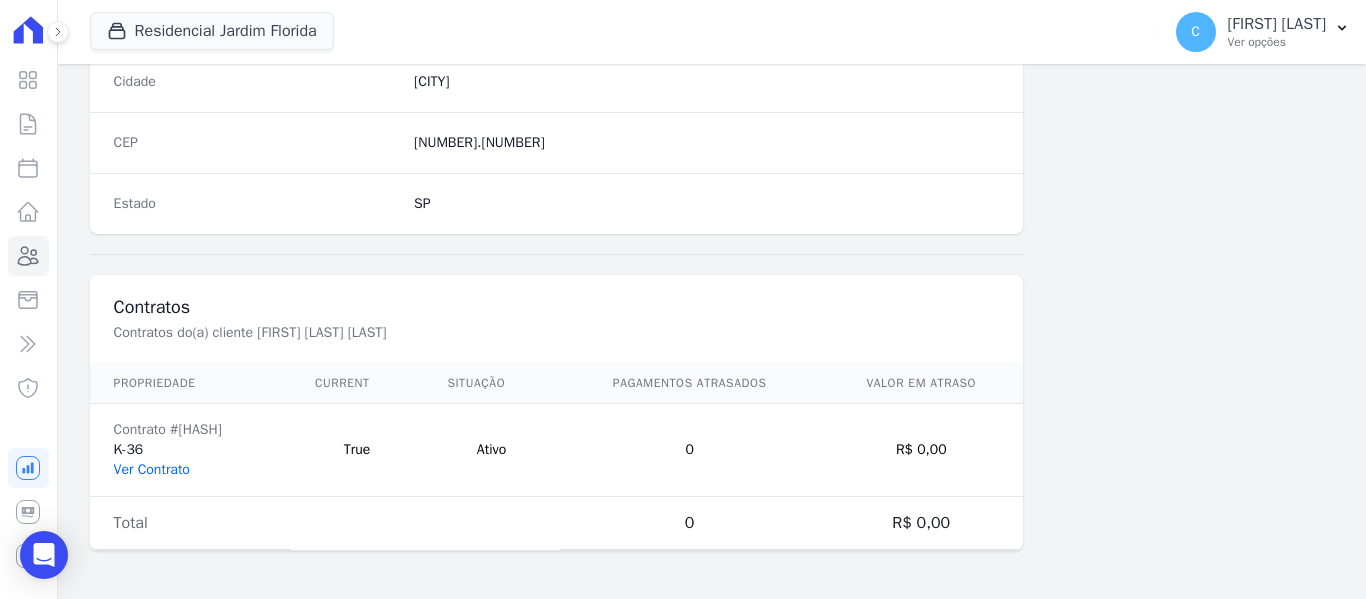 click on "Ver Contrato" at bounding box center [152, 469] 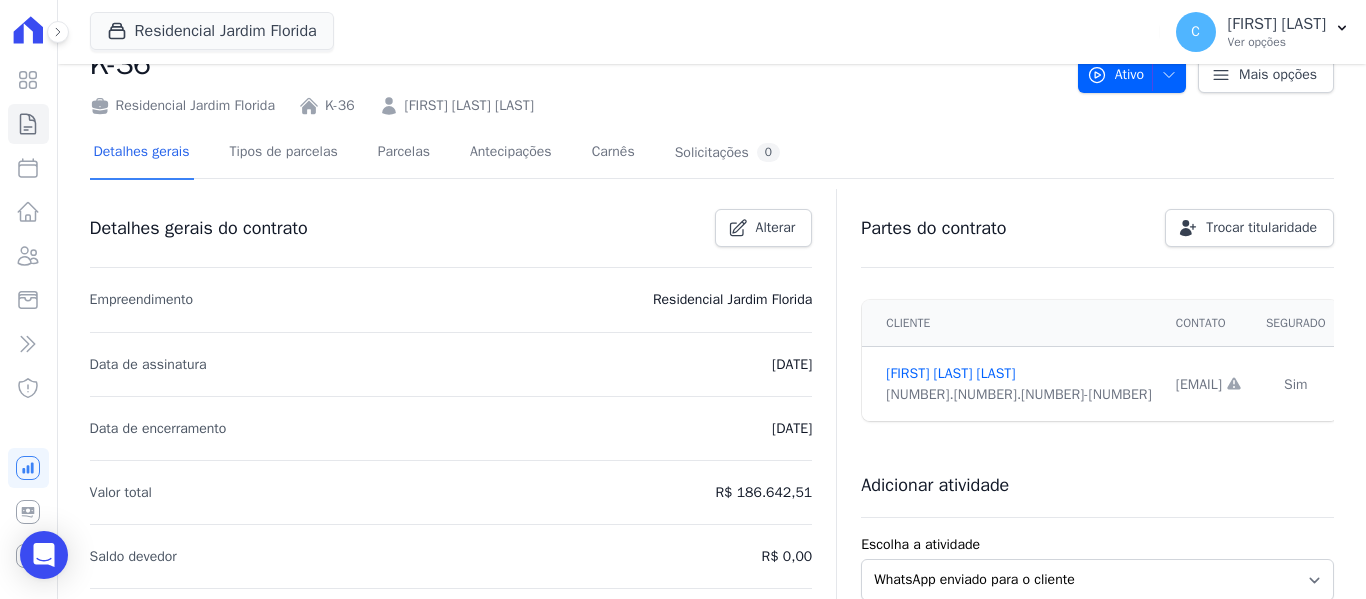 scroll, scrollTop: 100, scrollLeft: 0, axis: vertical 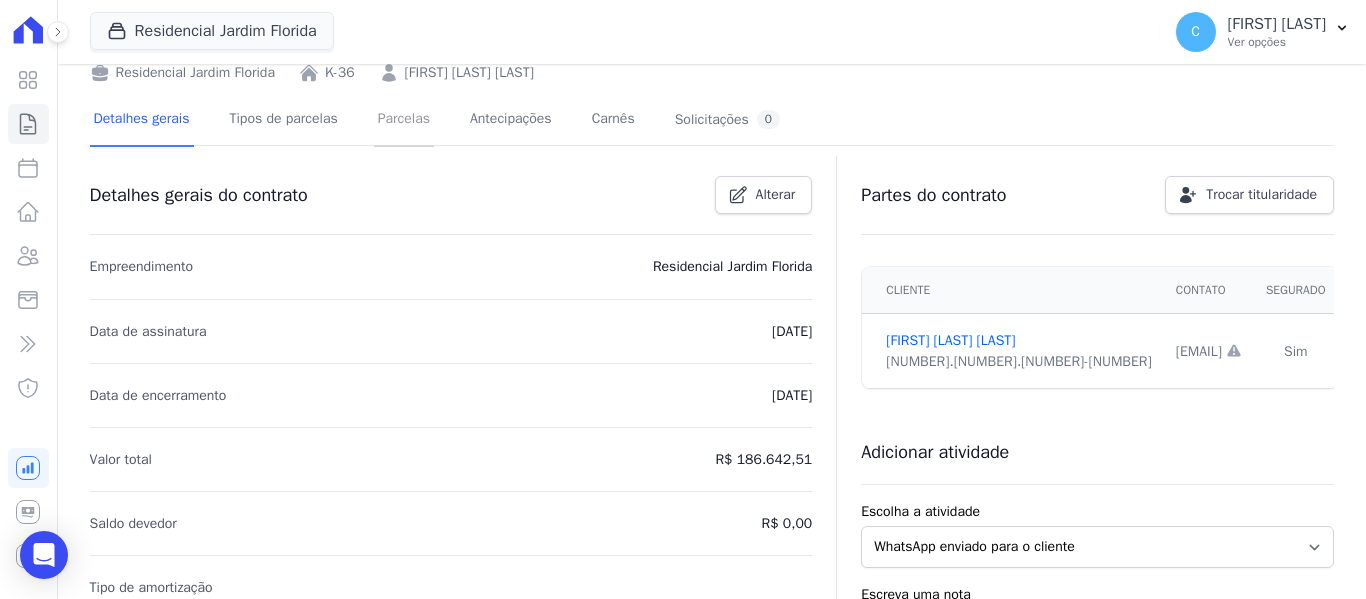 drag, startPoint x: 404, startPoint y: 108, endPoint x: 420, endPoint y: 149, distance: 44.011364 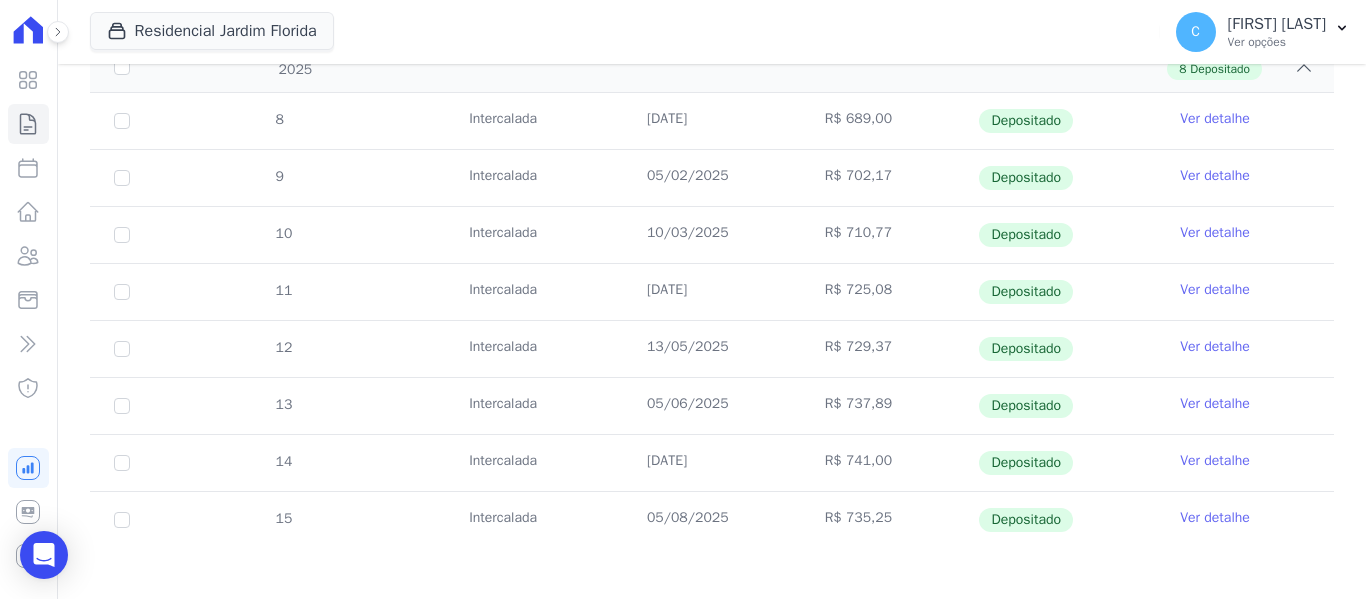 scroll, scrollTop: 385, scrollLeft: 0, axis: vertical 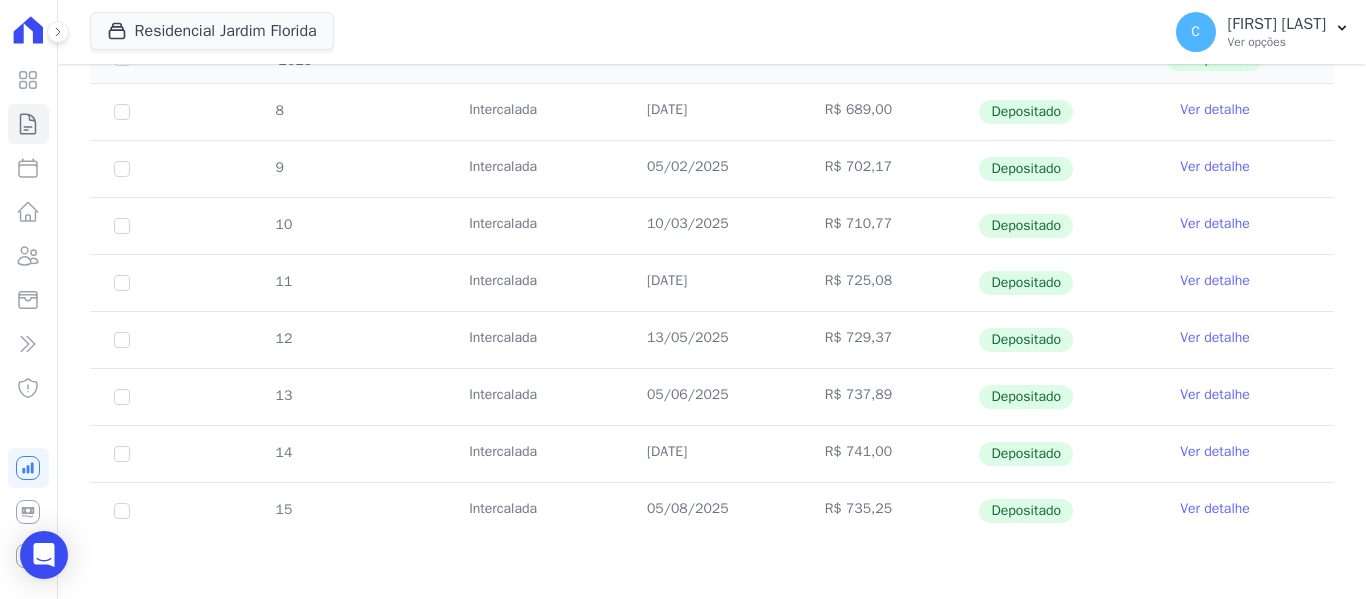 click on "Ver detalhe" at bounding box center (1215, 509) 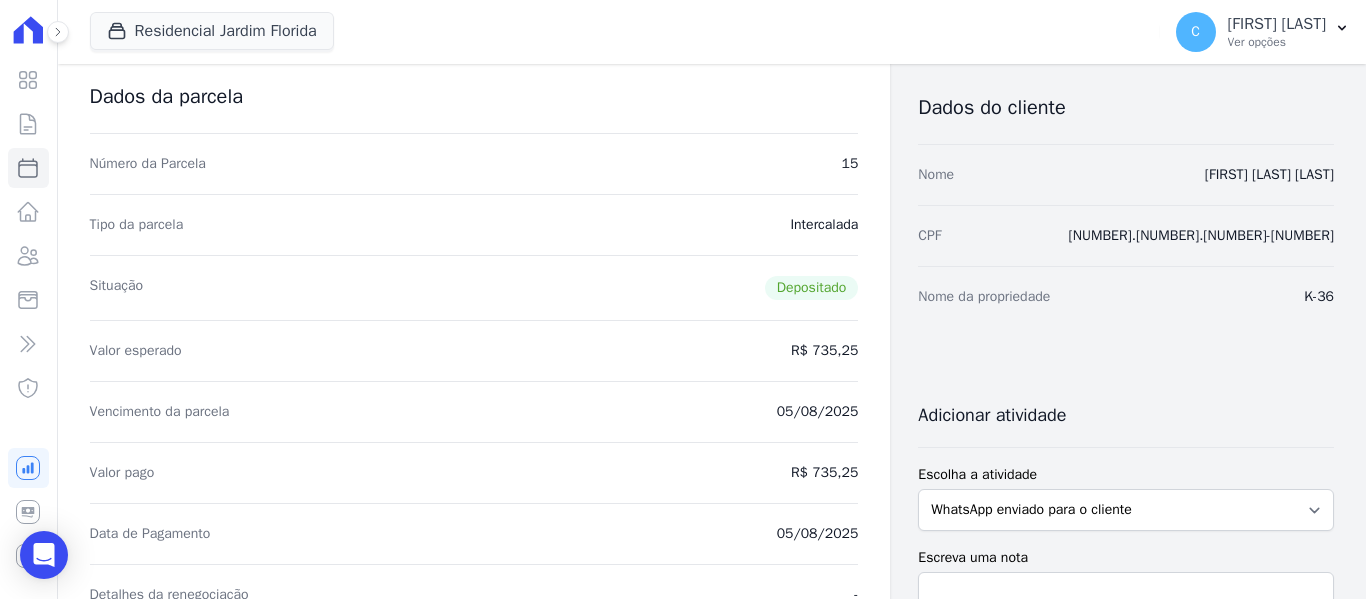 scroll, scrollTop: 200, scrollLeft: 0, axis: vertical 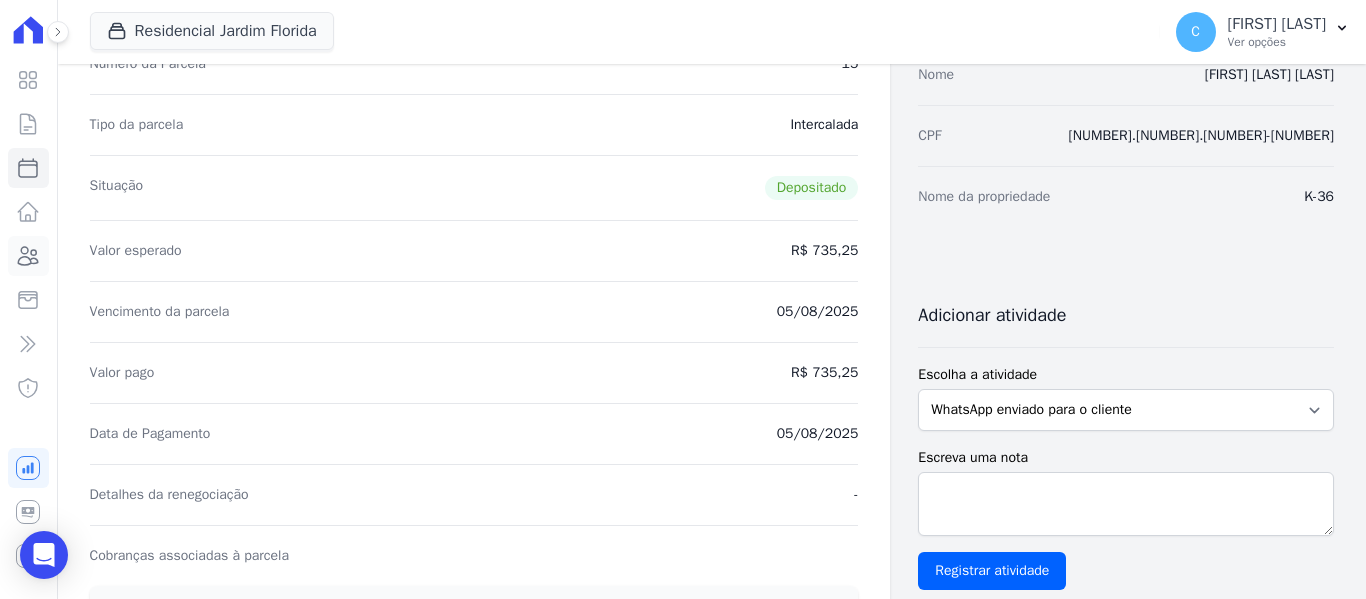 click 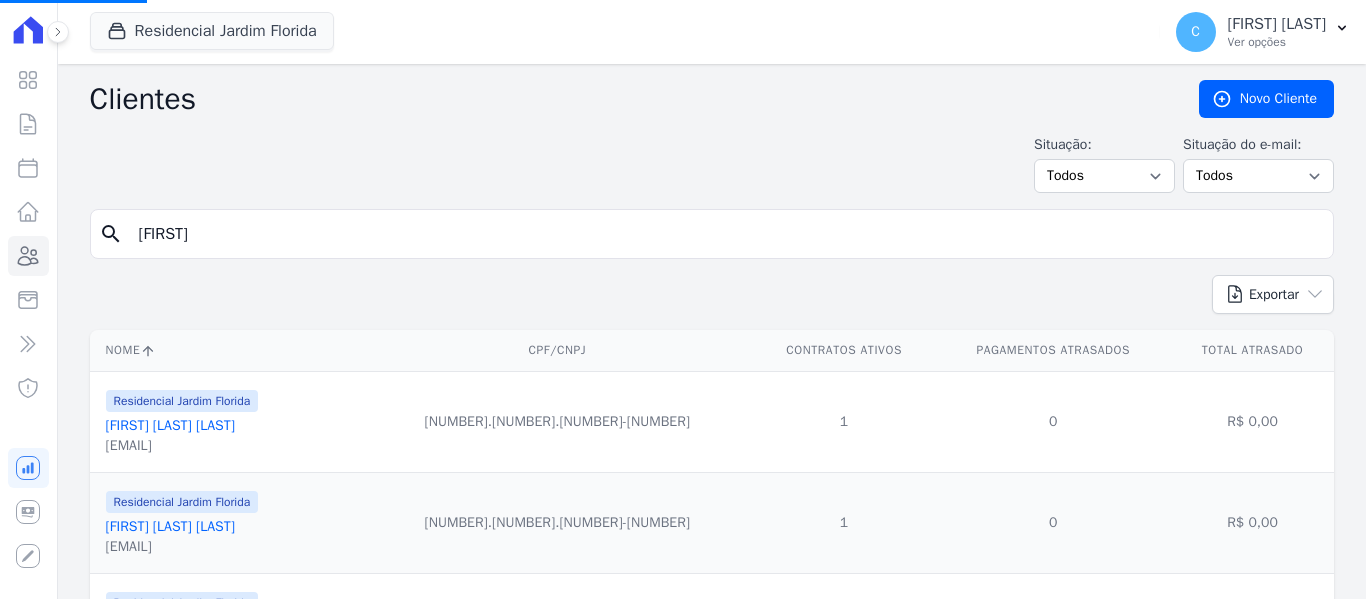 click on "[FIRST]" at bounding box center [726, 234] 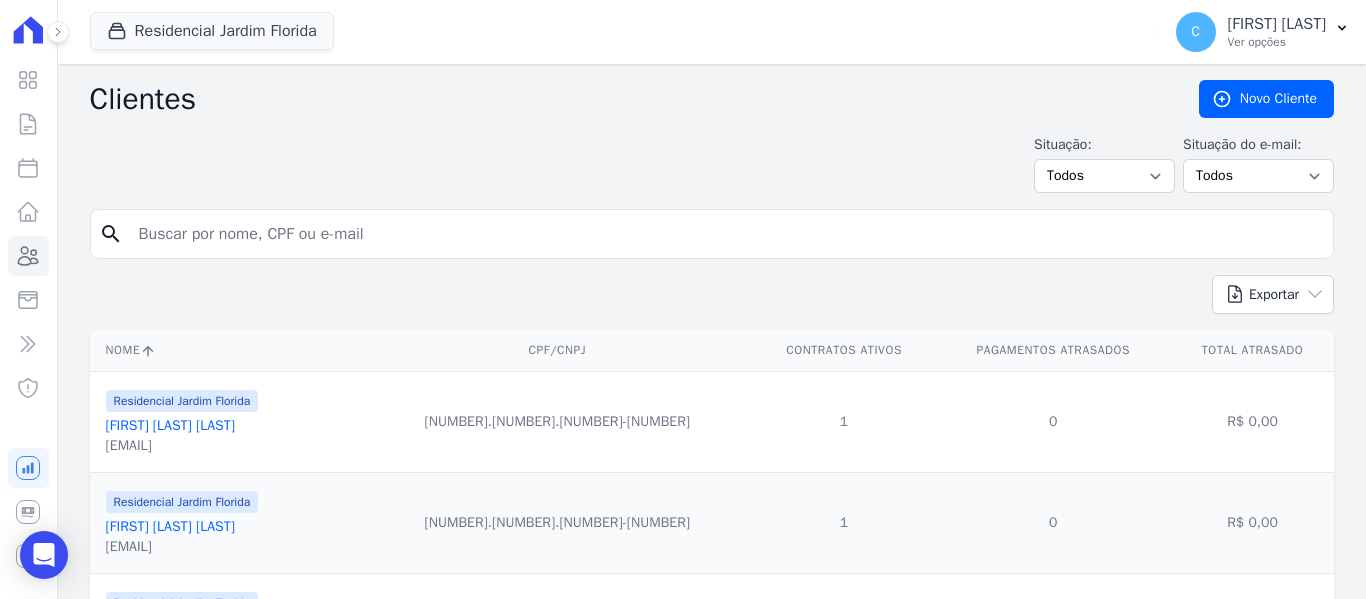 click at bounding box center (726, 234) 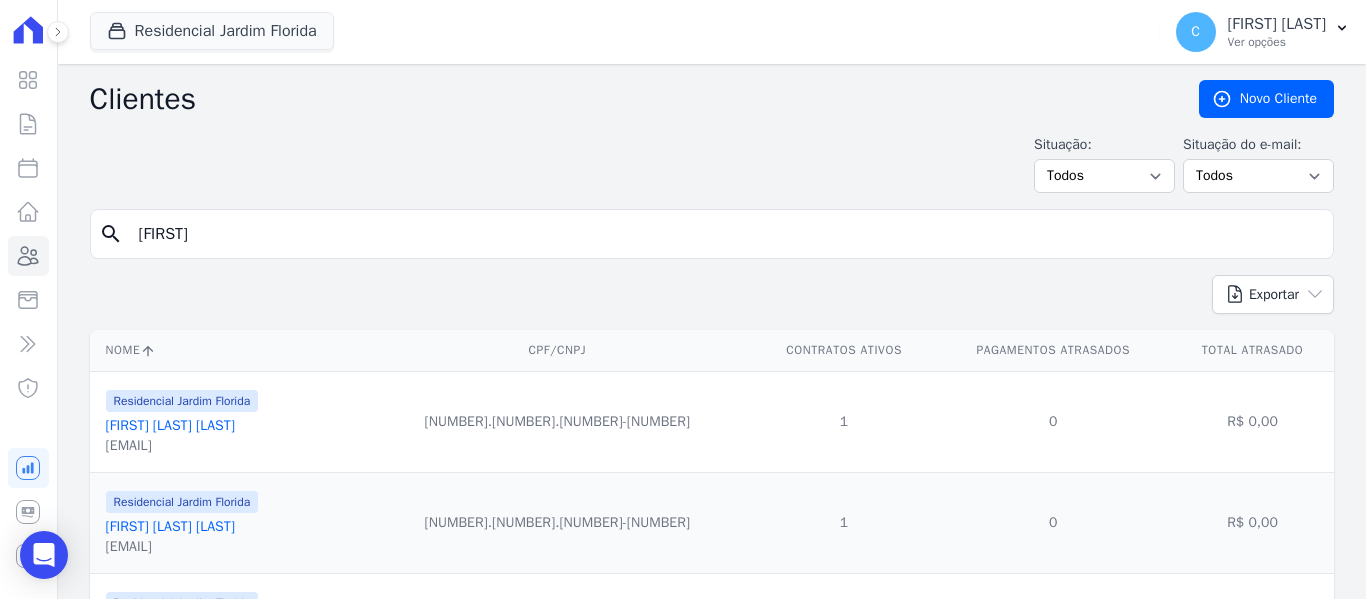 type on "[FIRST]" 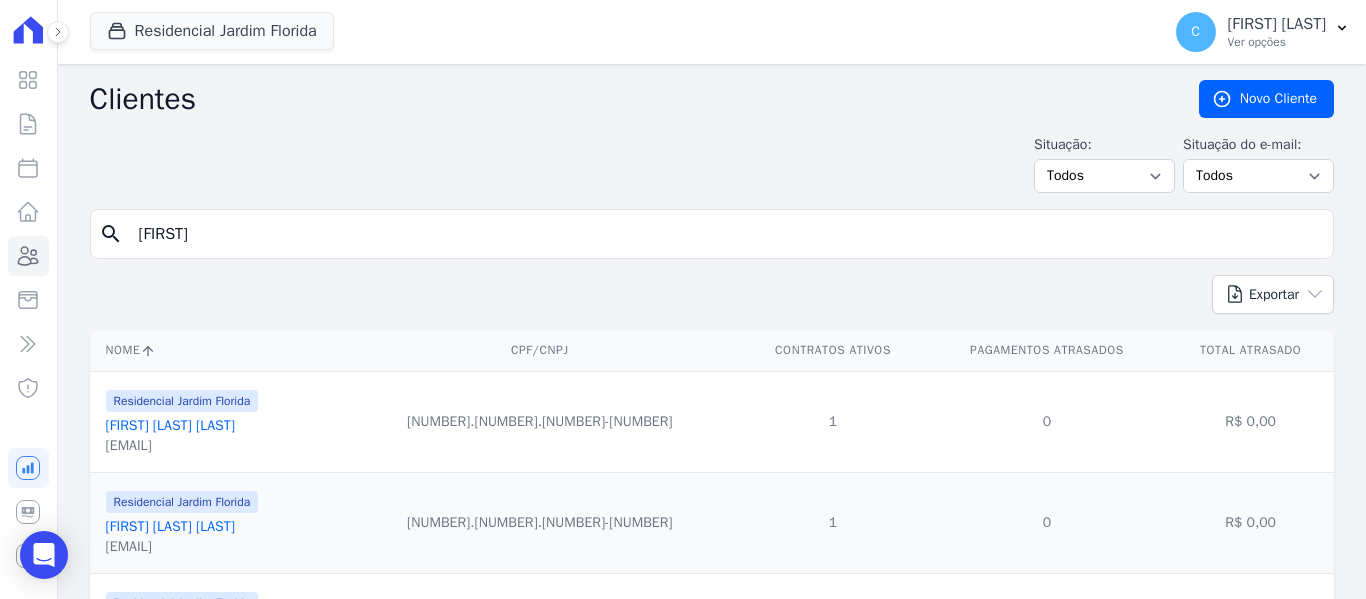 click on "[FIRST] [LAST] [LAST]" at bounding box center [170, 425] 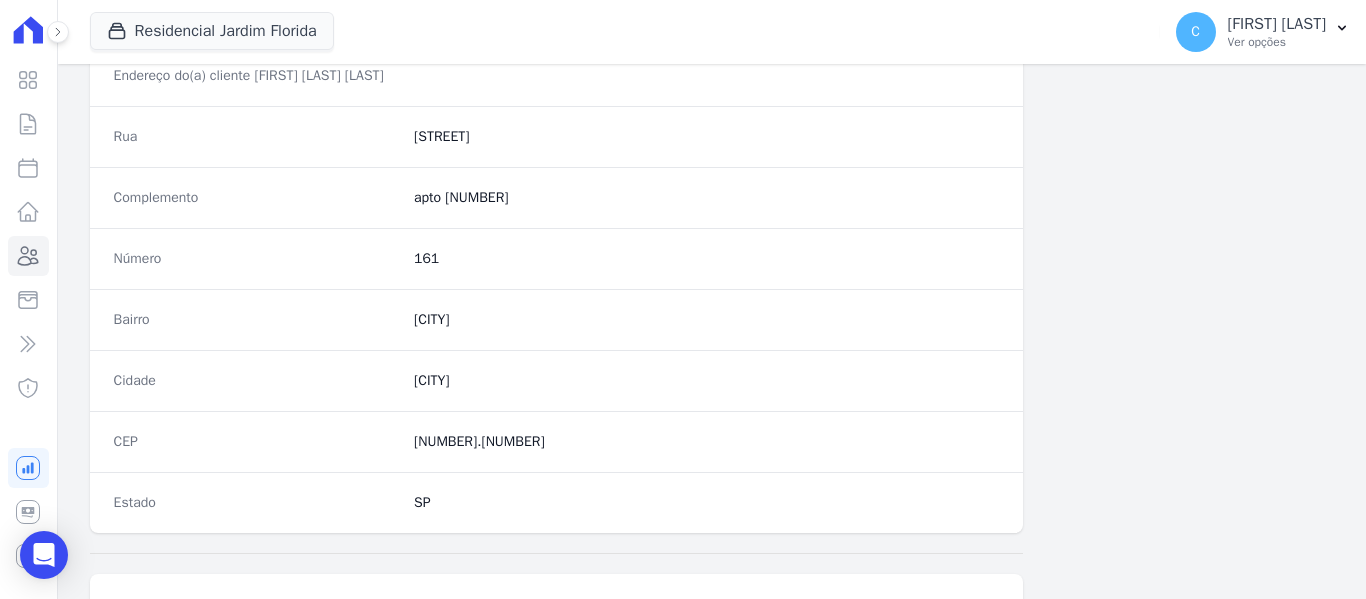 scroll, scrollTop: 1272, scrollLeft: 0, axis: vertical 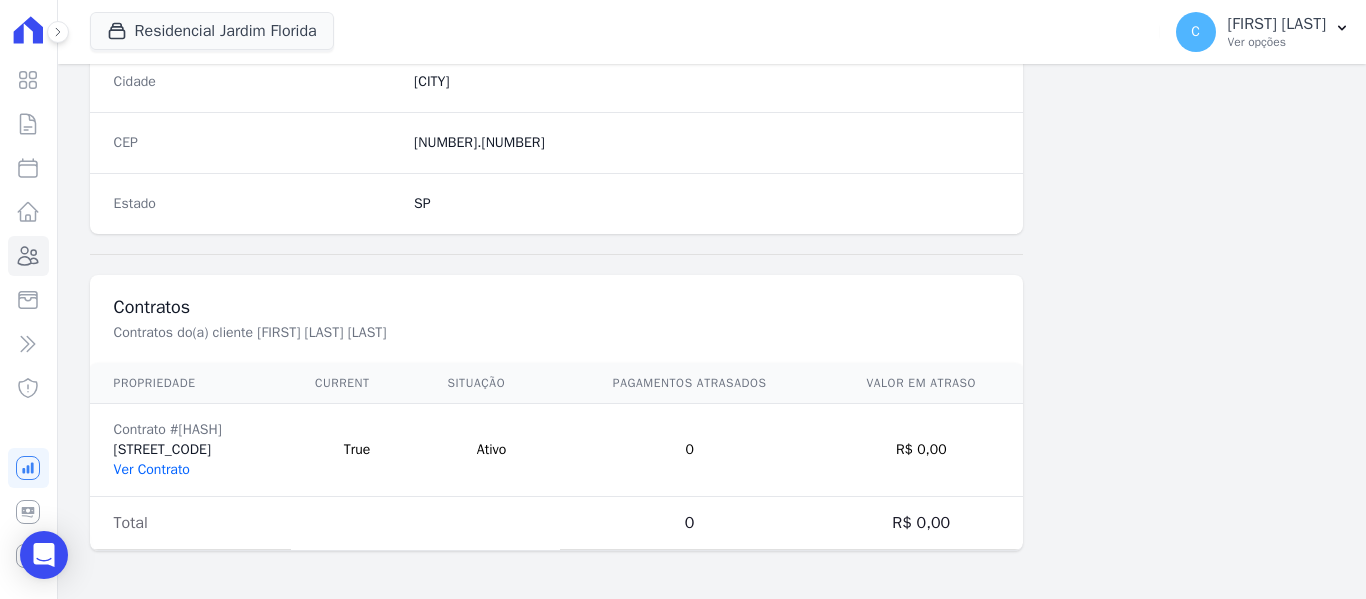 click on "Ver Contrato" at bounding box center (152, 469) 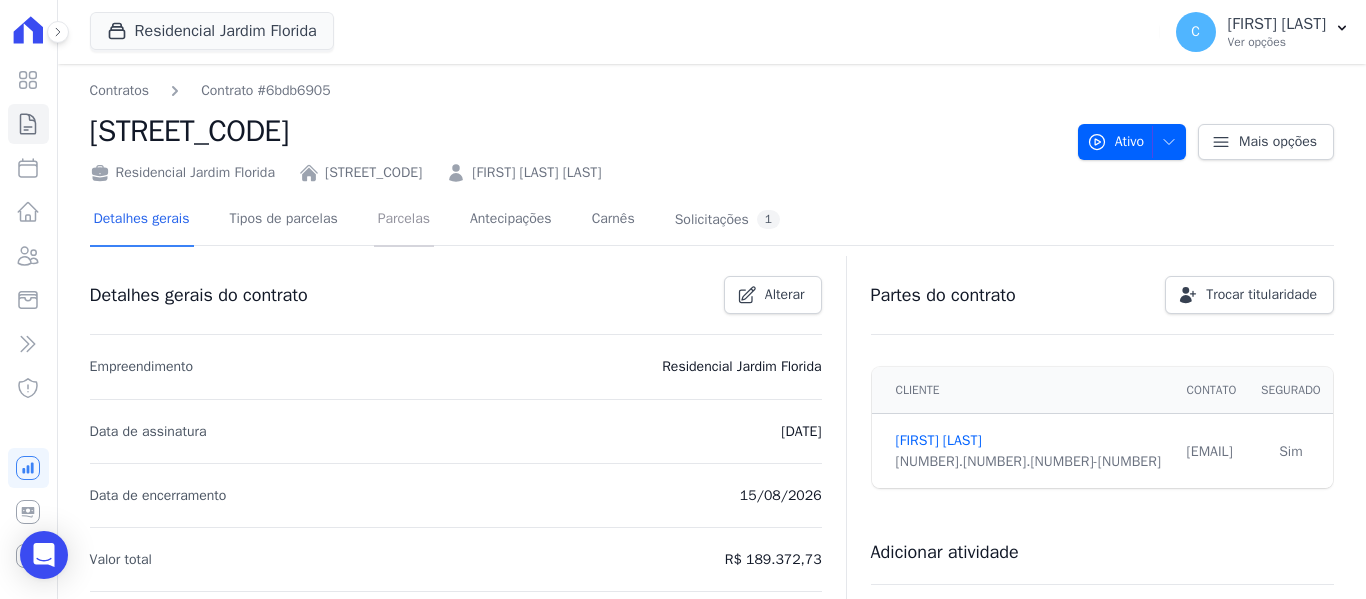 click on "Parcelas" at bounding box center [404, 220] 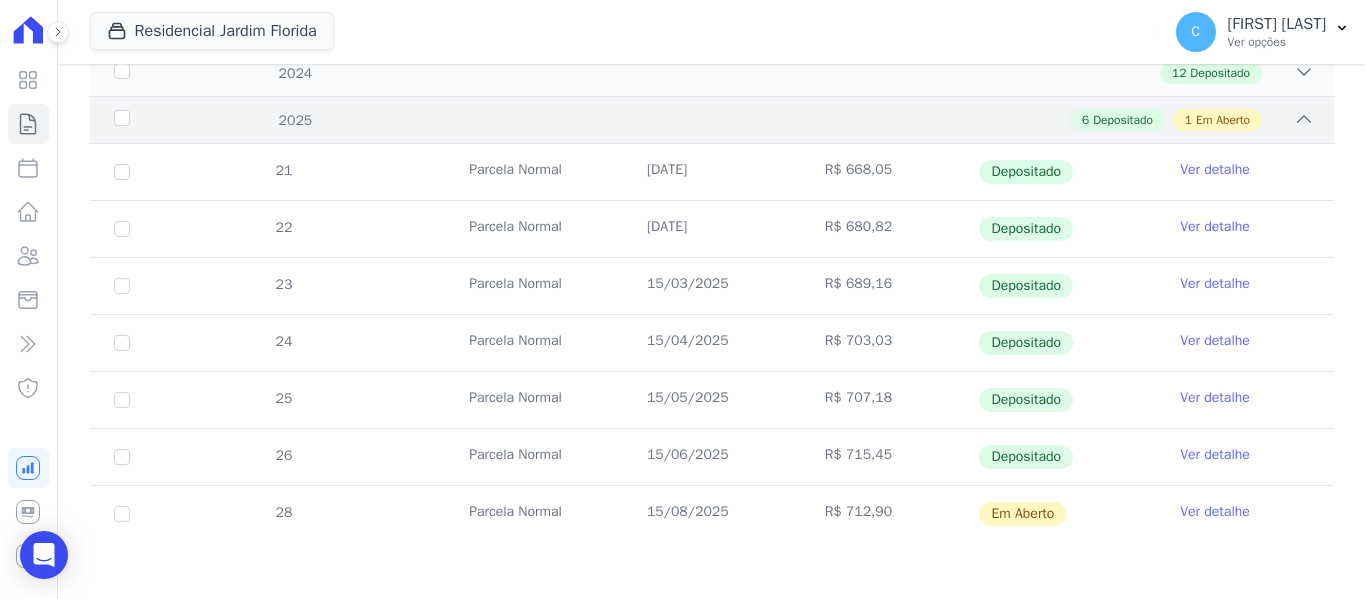 scroll, scrollTop: 375, scrollLeft: 0, axis: vertical 